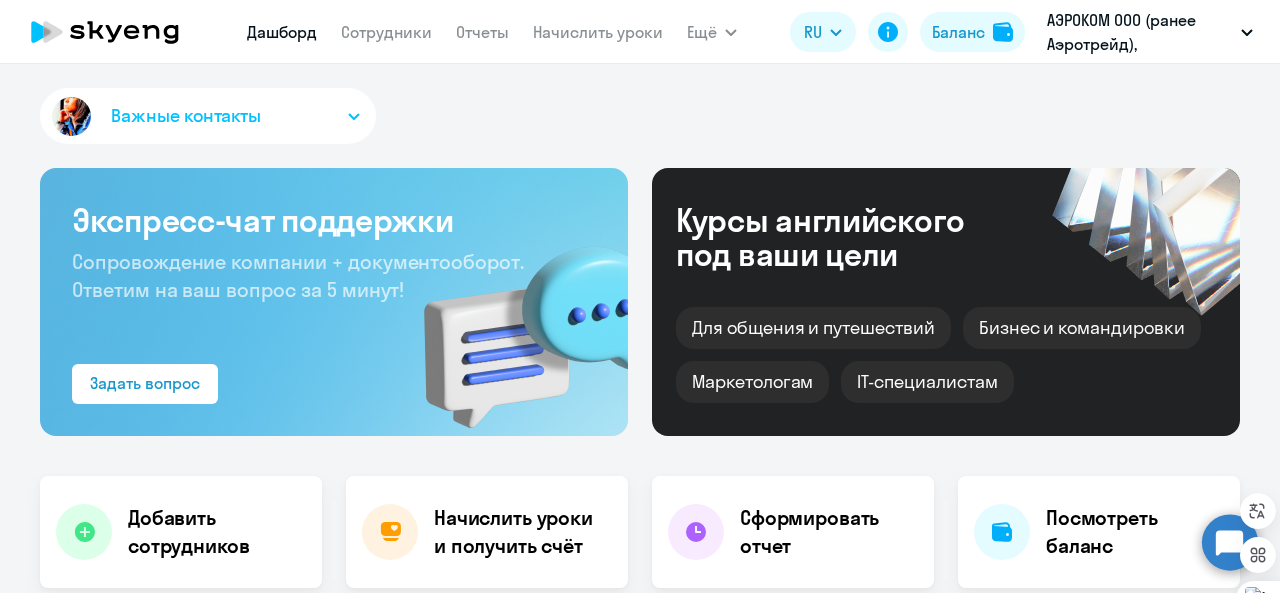 select on "30" 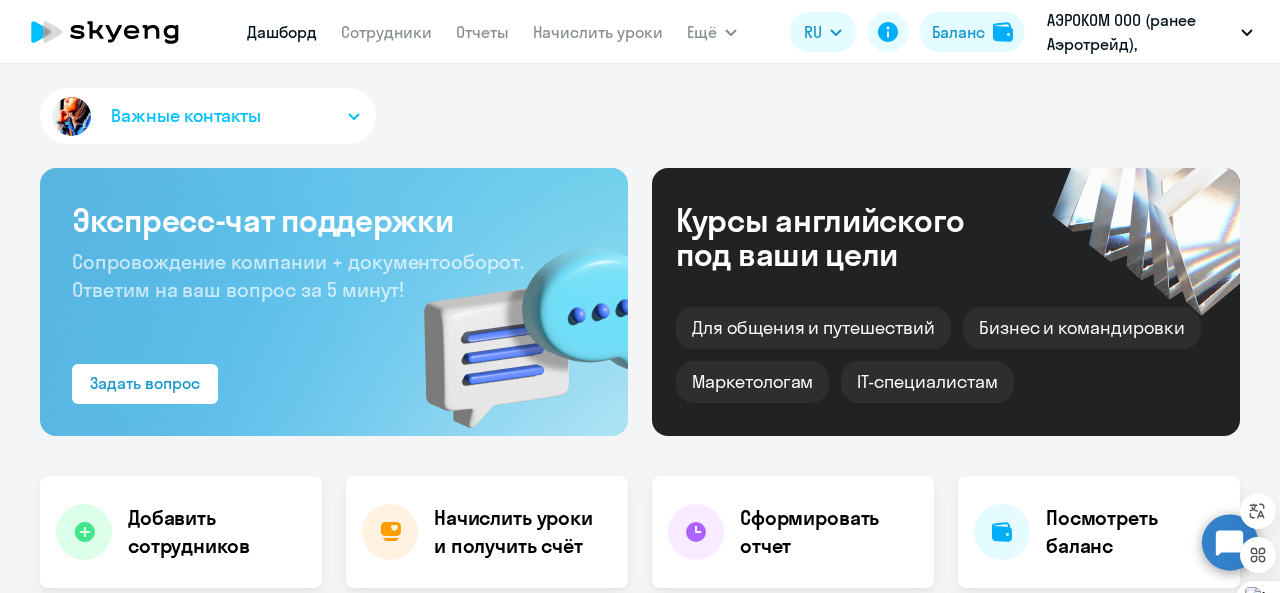 scroll, scrollTop: 0, scrollLeft: 0, axis: both 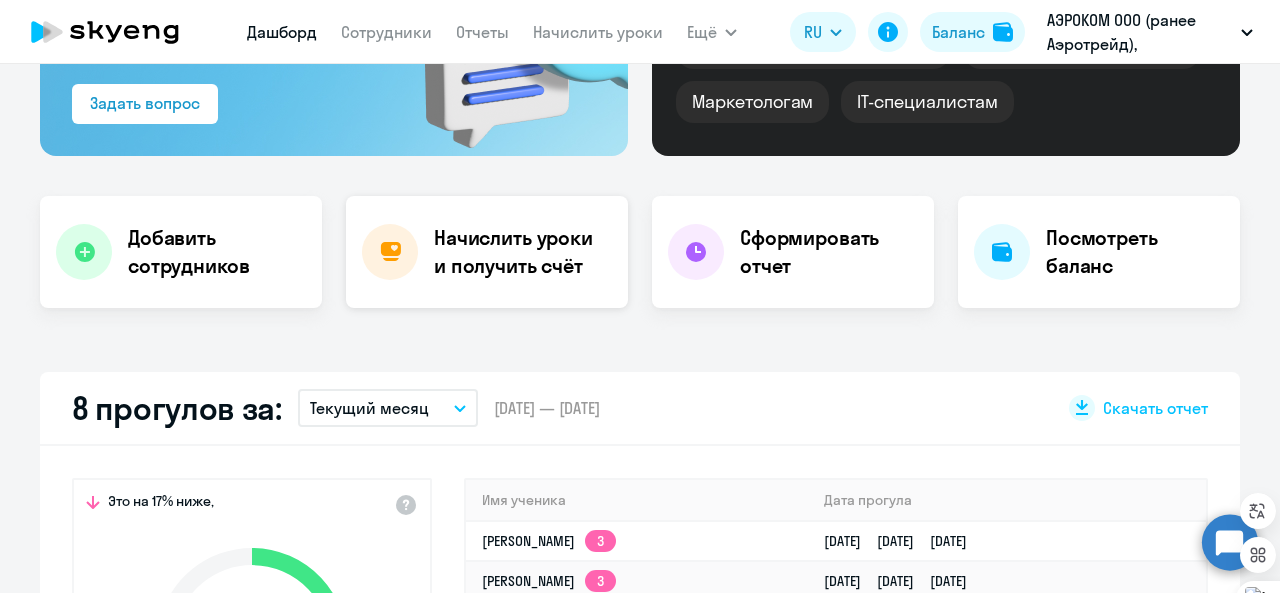 click on "Начислить уроки и получить счёт" 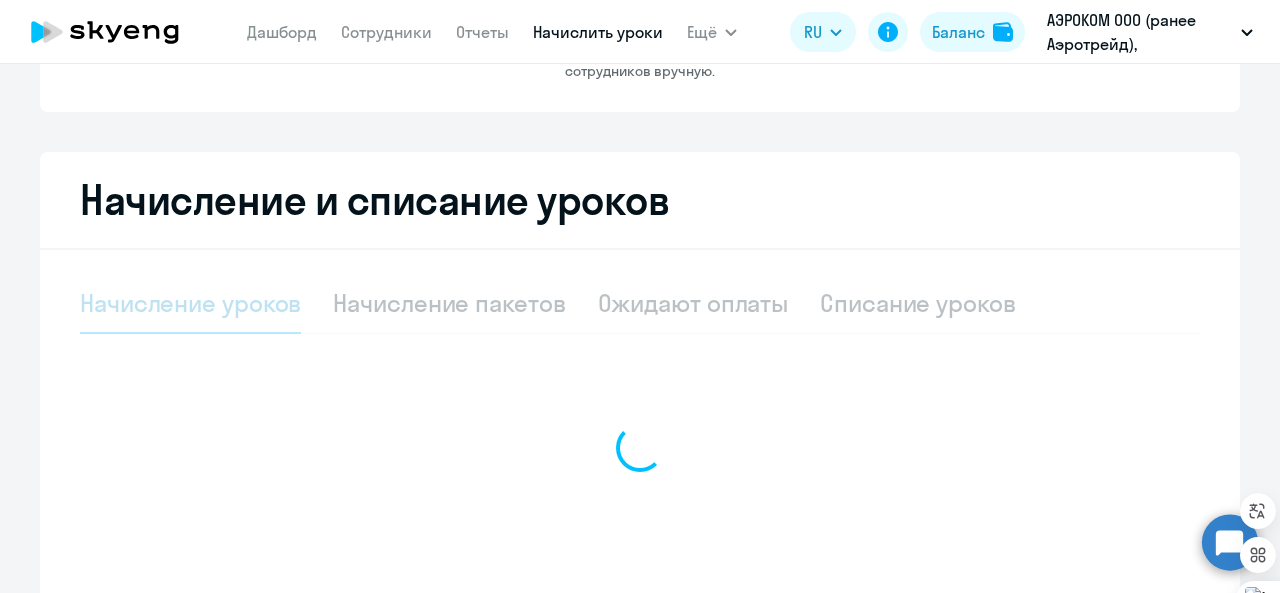 select on "10" 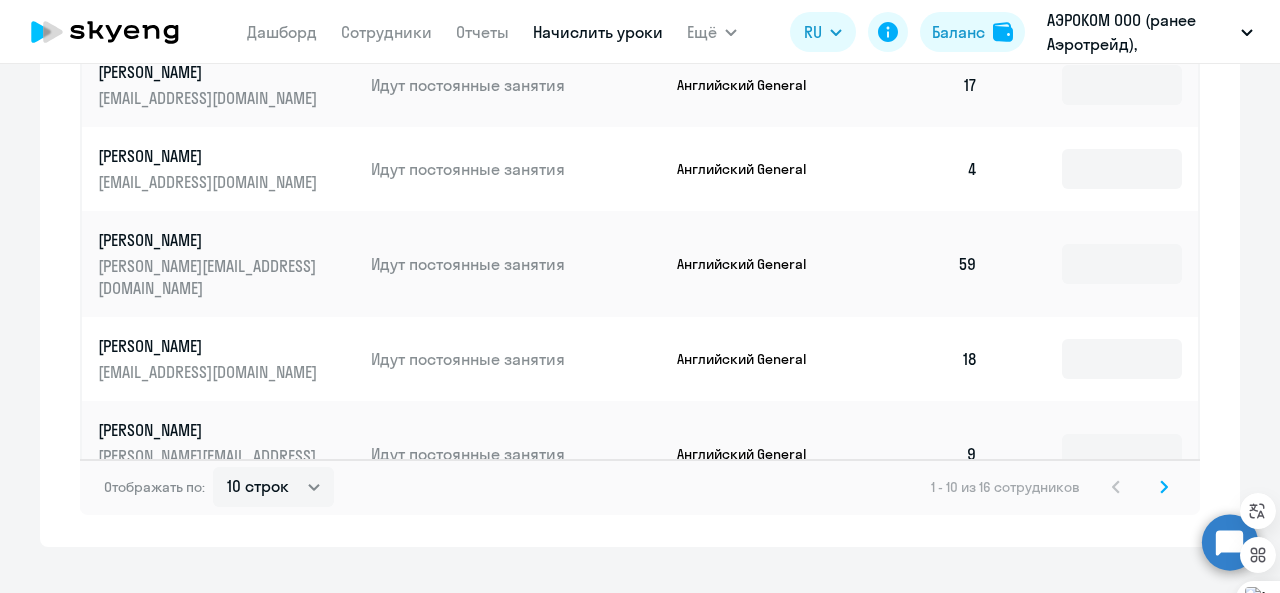 scroll, scrollTop: 1268, scrollLeft: 0, axis: vertical 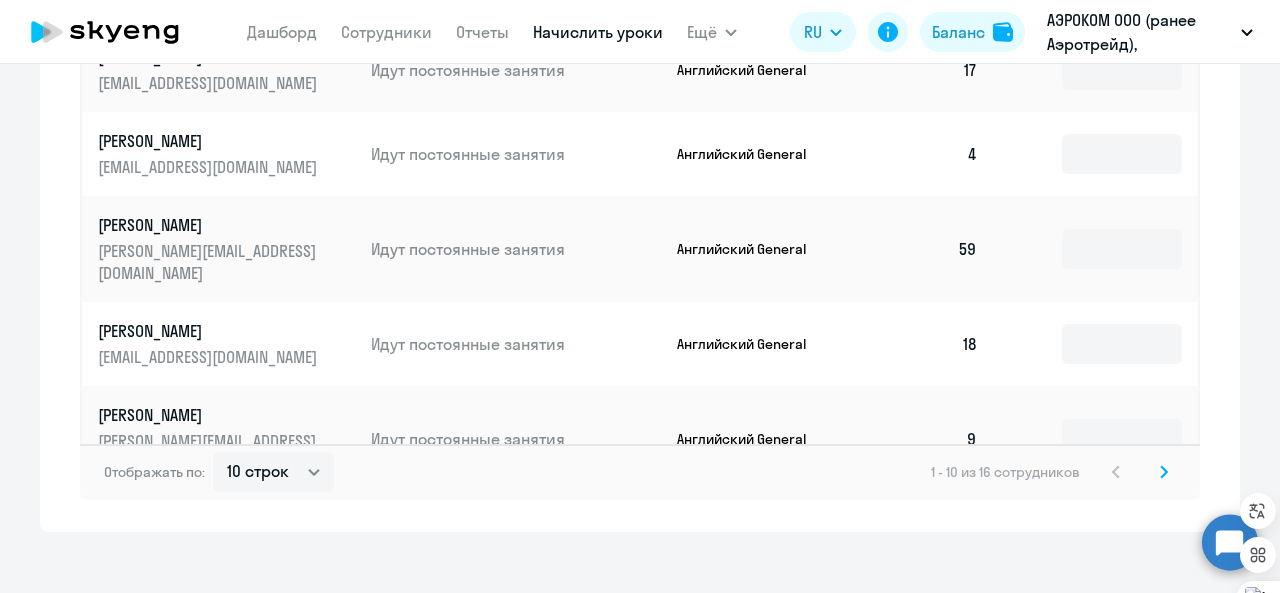 click 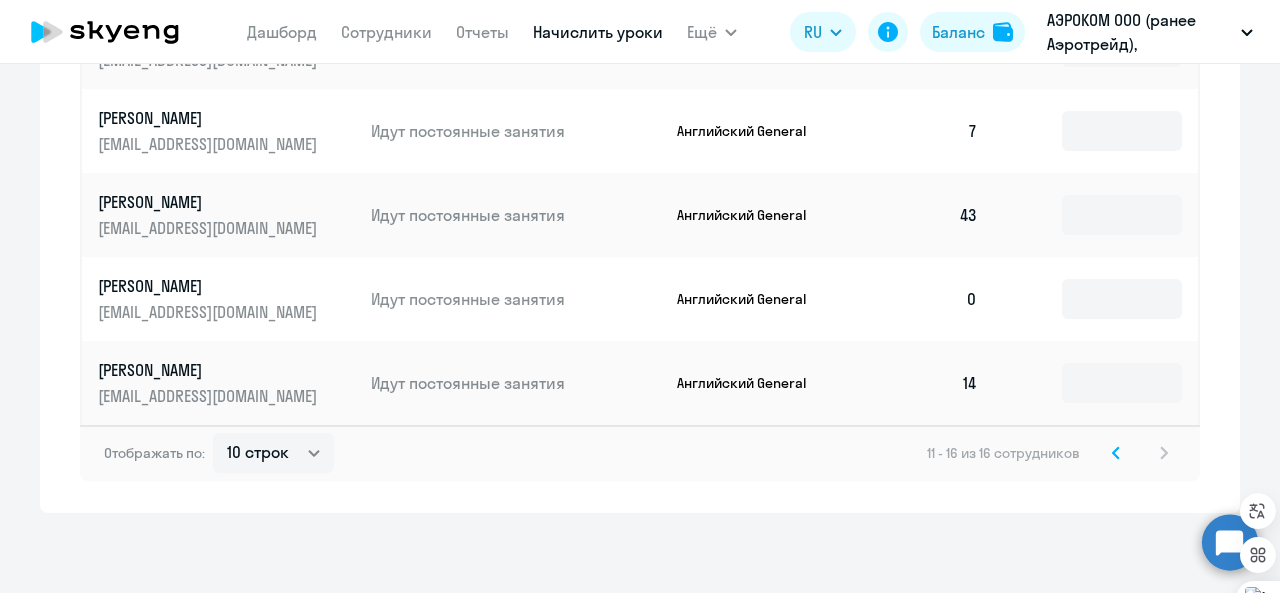 scroll, scrollTop: 932, scrollLeft: 0, axis: vertical 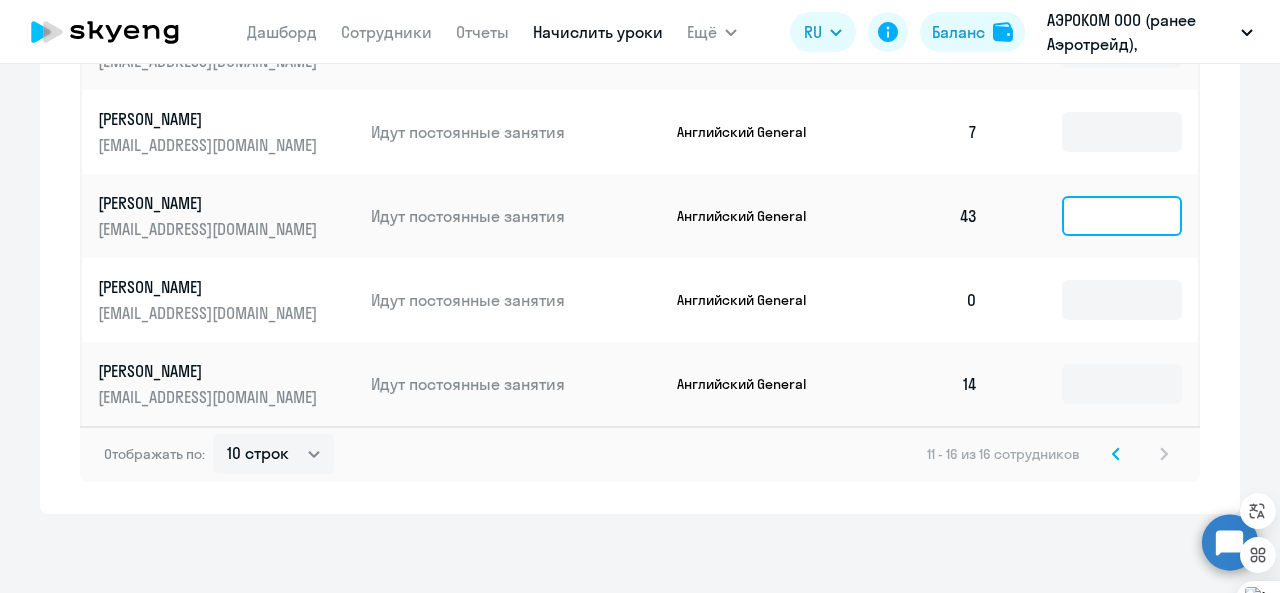 click 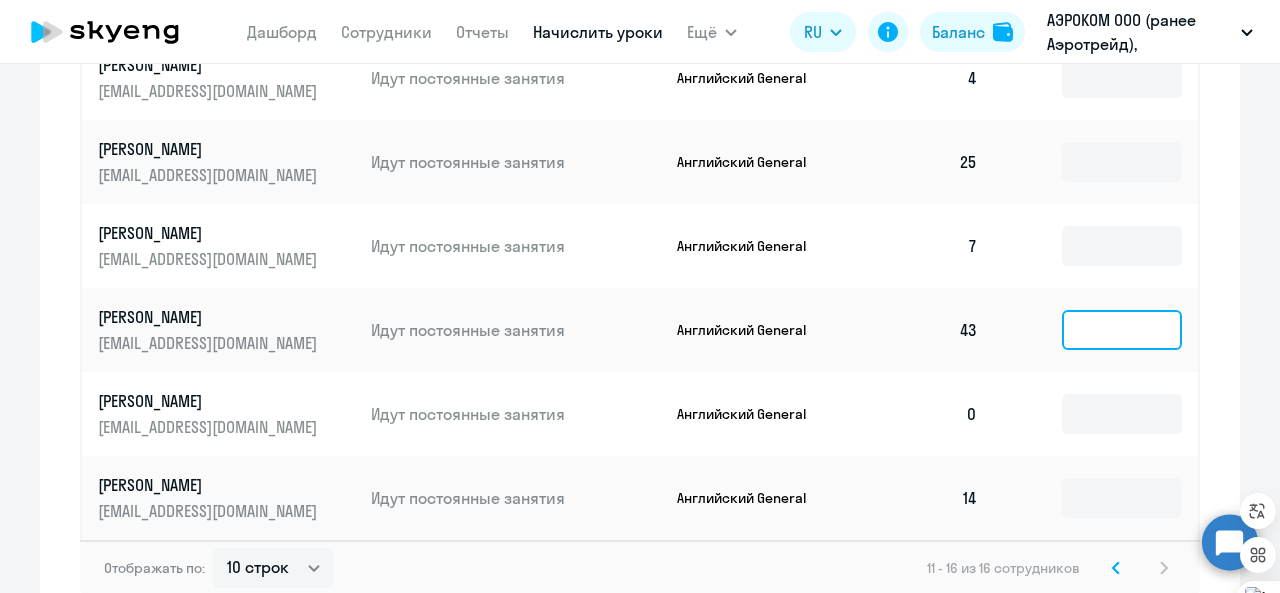 scroll, scrollTop: 784, scrollLeft: 0, axis: vertical 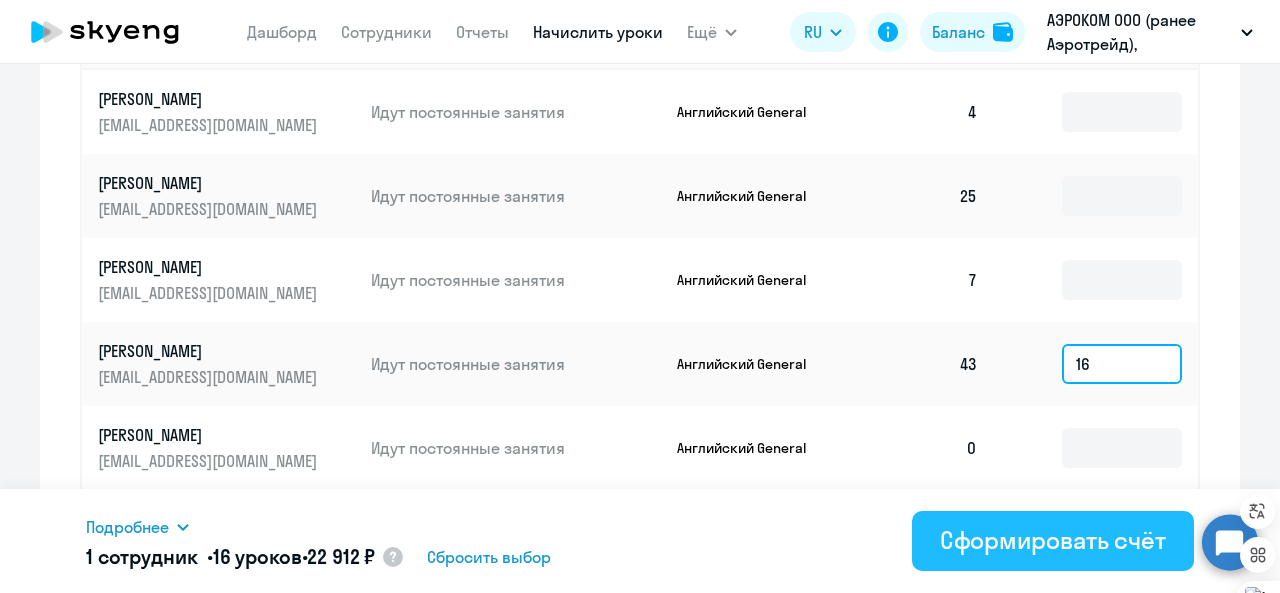 type on "16" 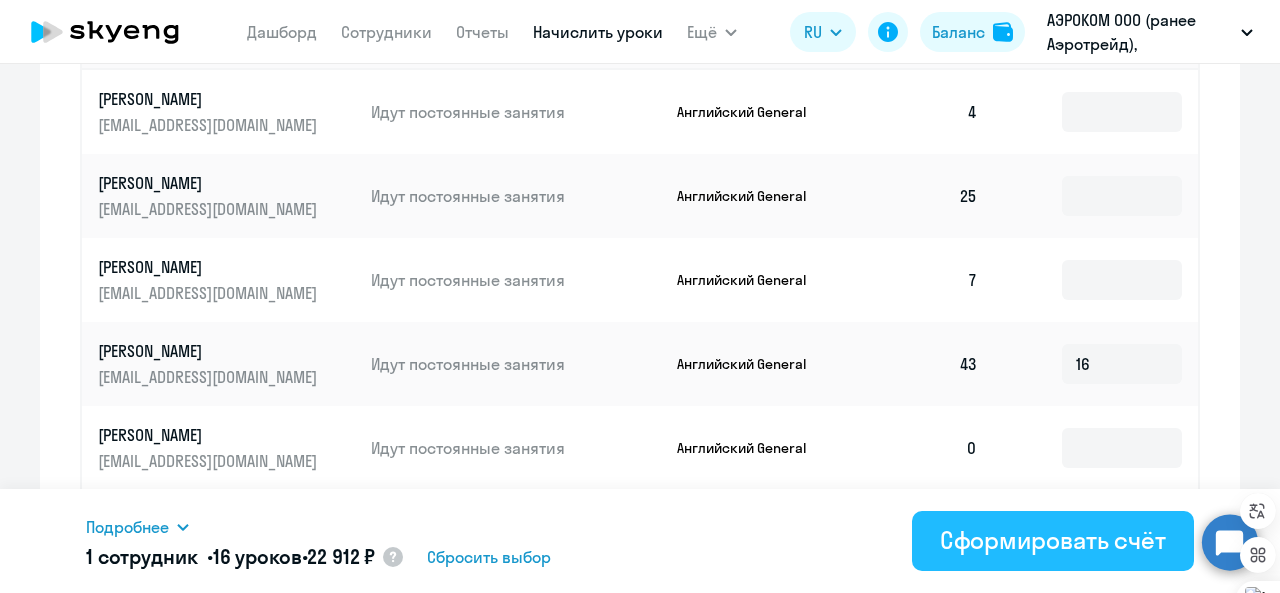 click on "Сформировать счёт" at bounding box center [1053, 540] 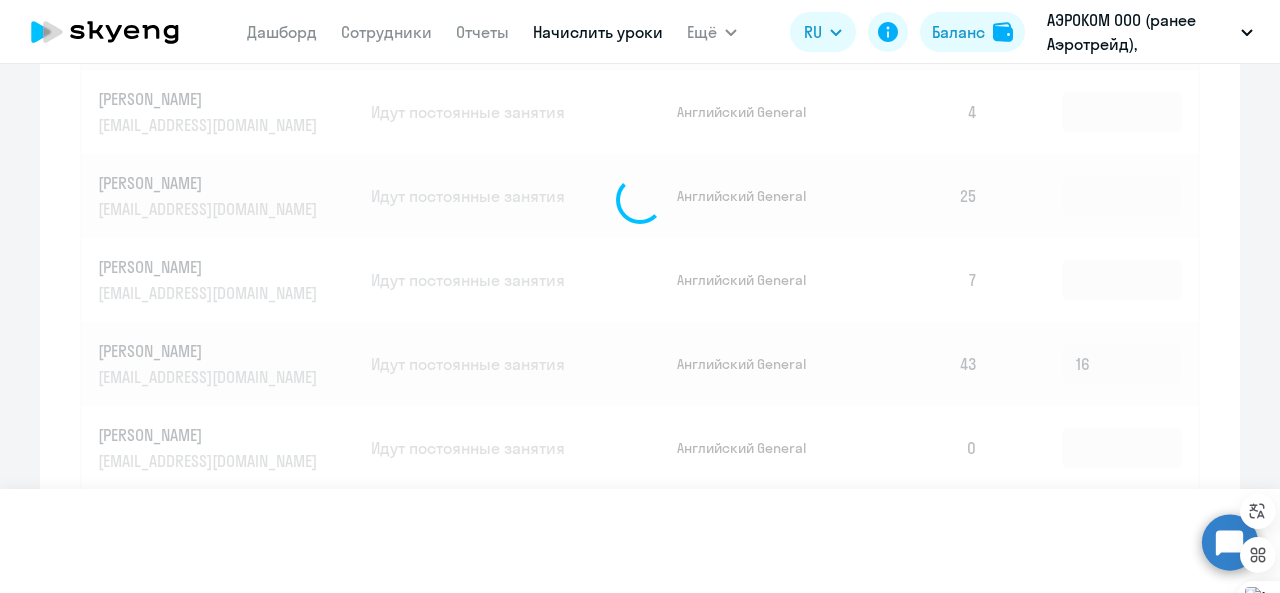 type 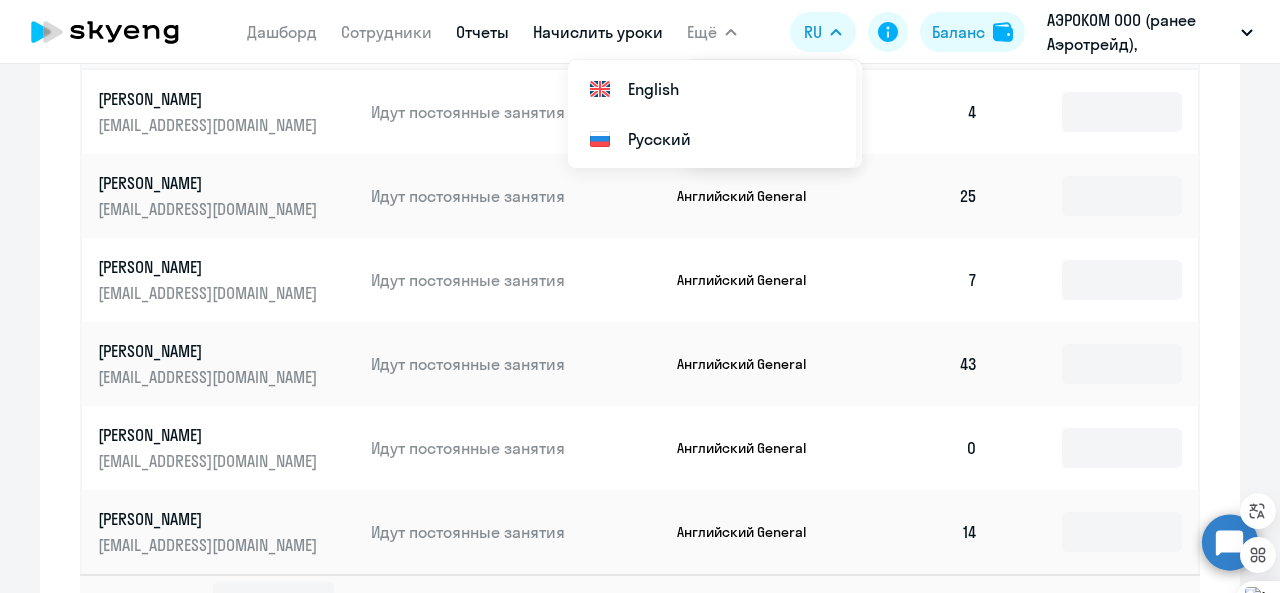 click on "Отчеты" at bounding box center (482, 32) 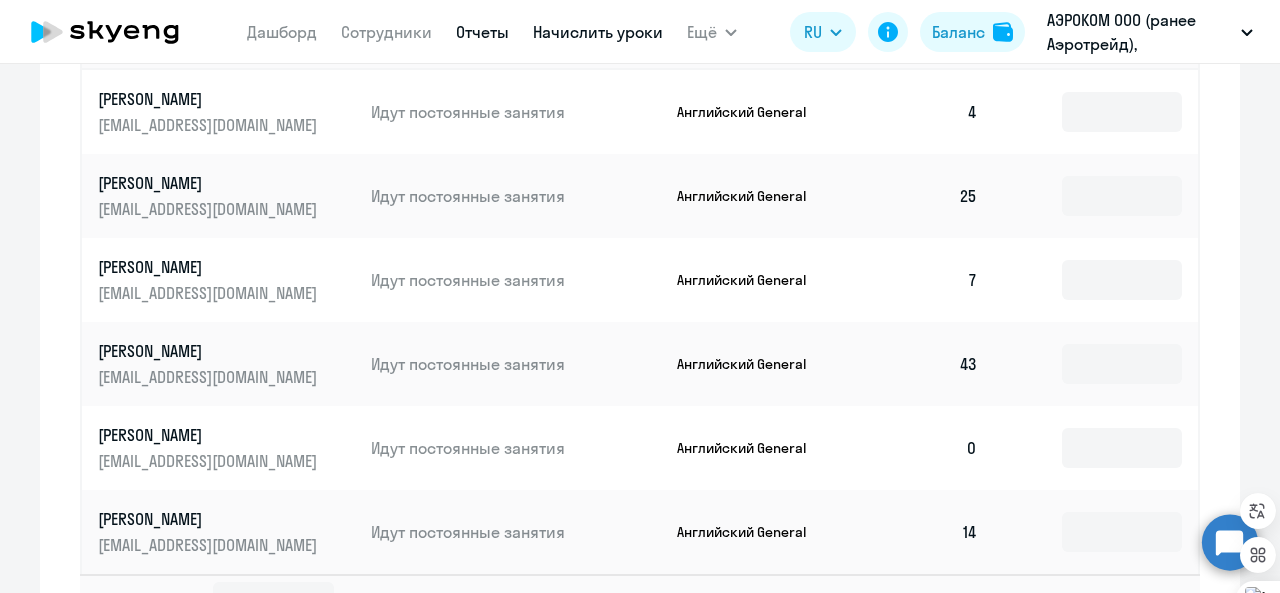 scroll, scrollTop: 0, scrollLeft: 0, axis: both 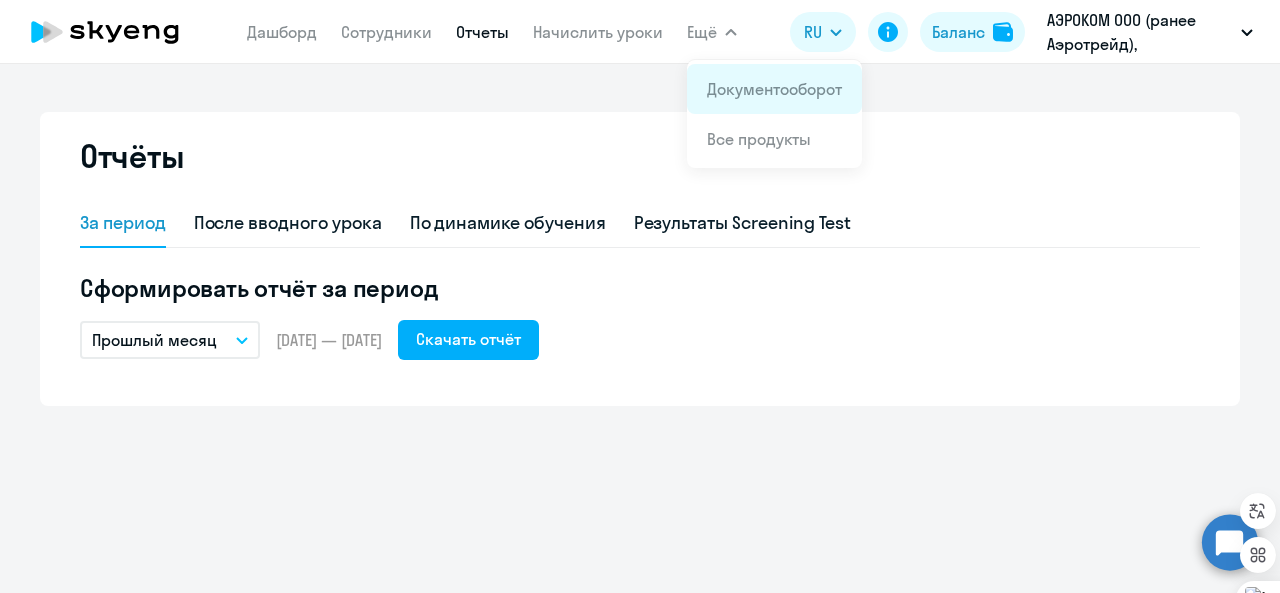 click on "Документооборот" at bounding box center (774, 89) 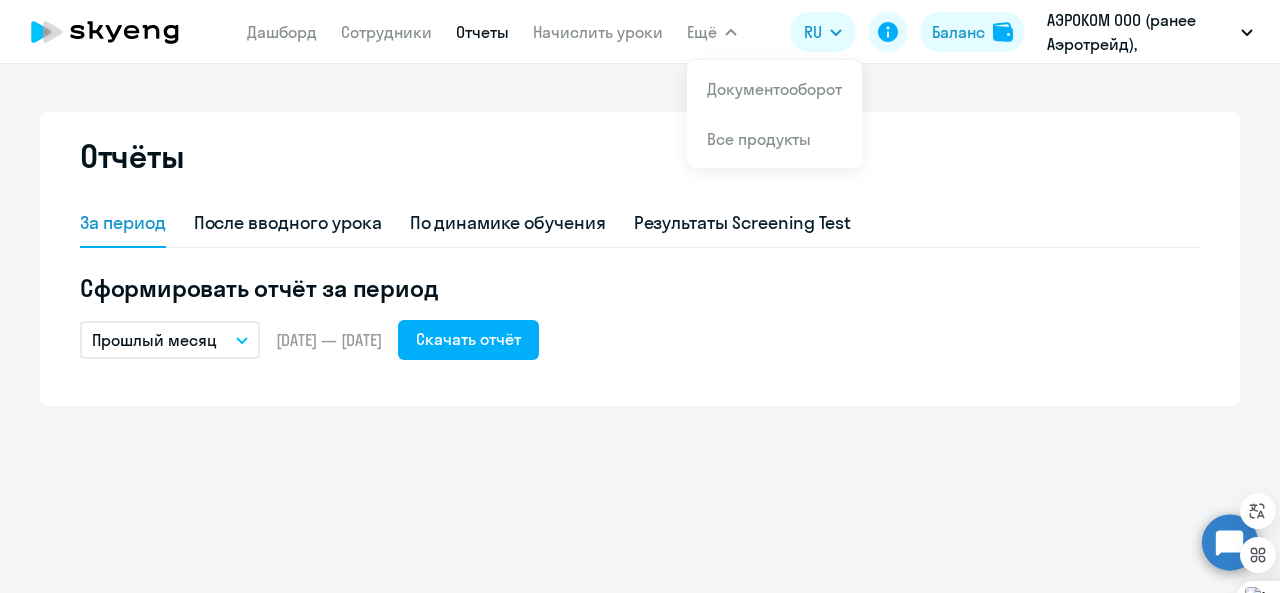 click on "Ещё" at bounding box center [712, 32] 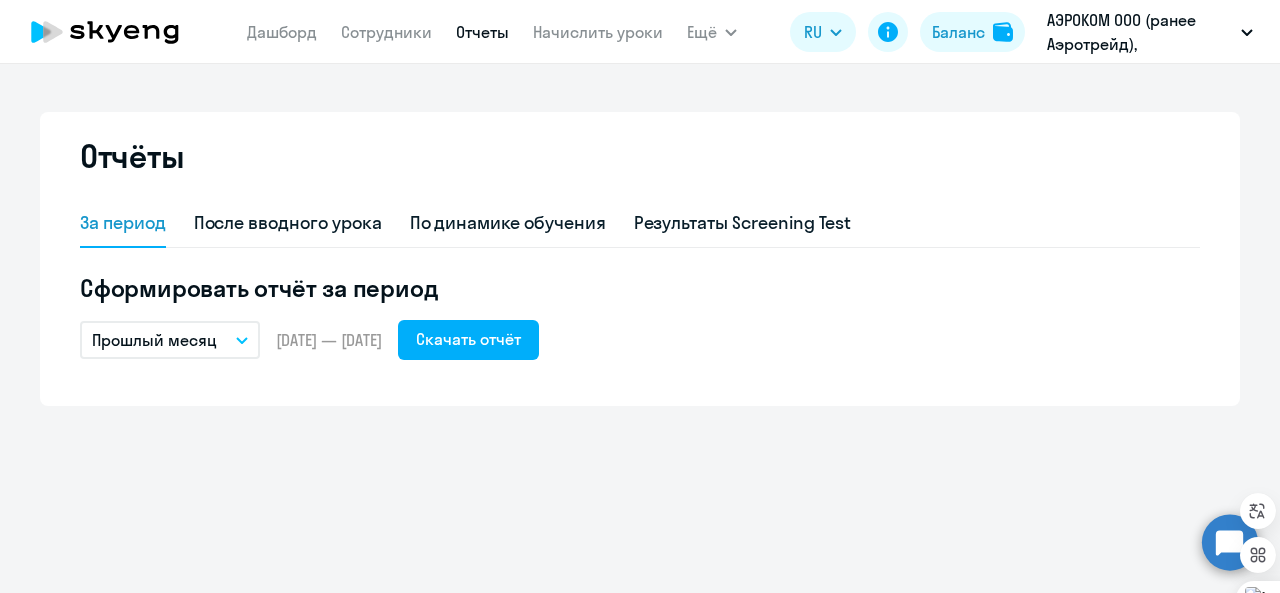 click on "Ещё" at bounding box center [712, 32] 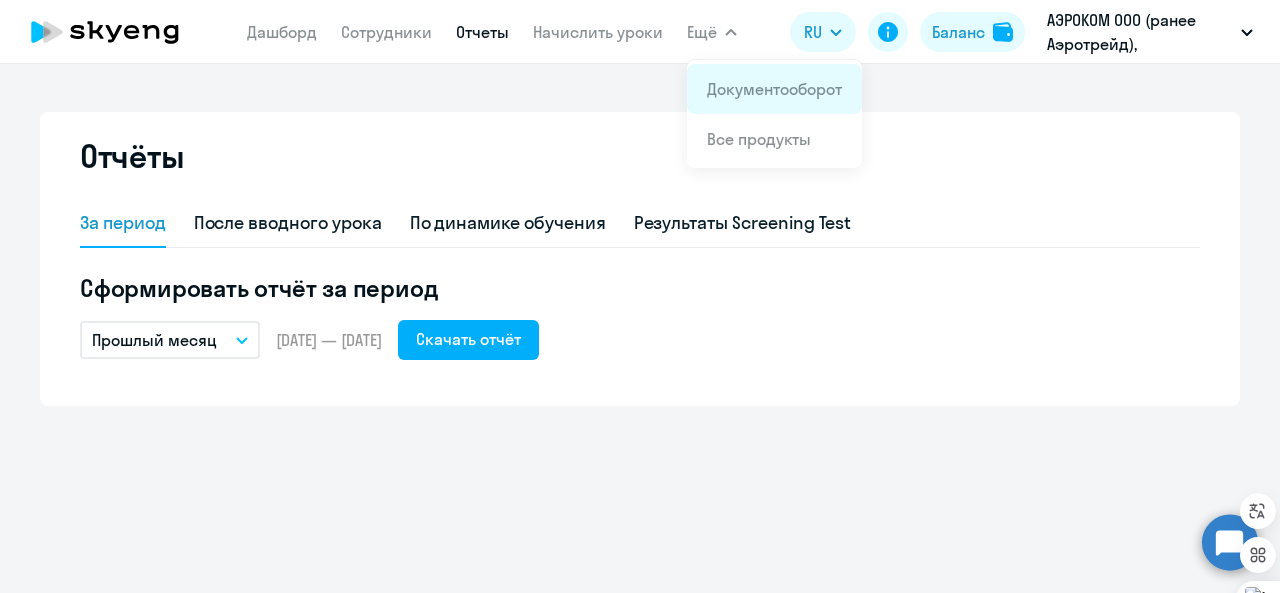 click on "Документооборот" at bounding box center (774, 89) 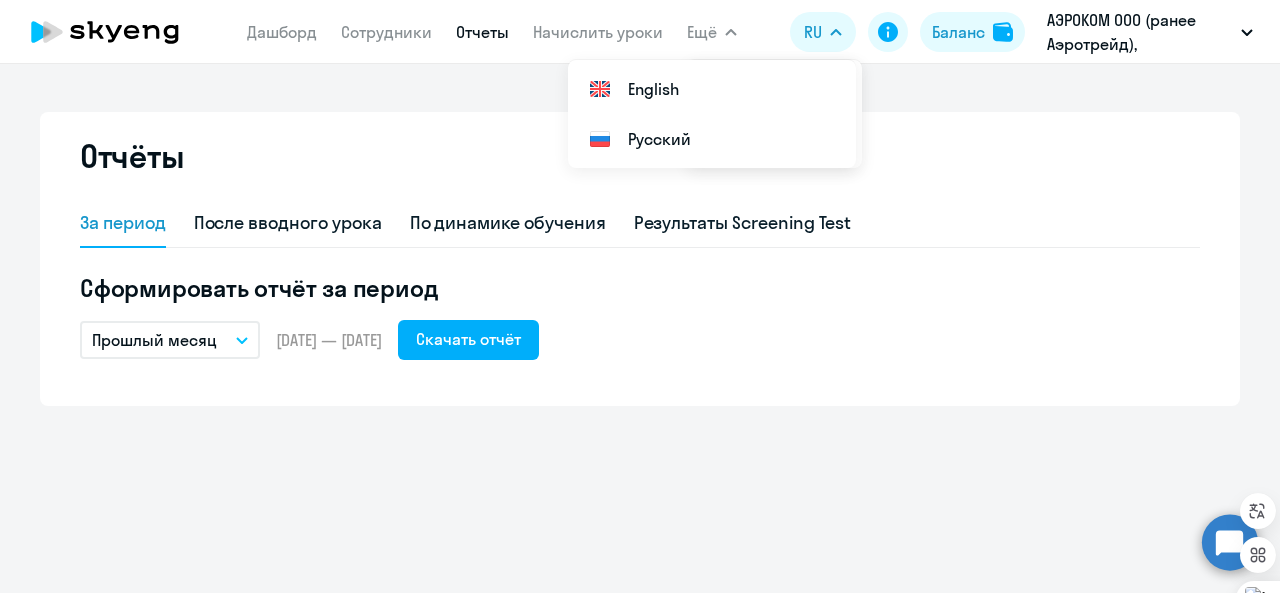 click on "Ещё" at bounding box center [702, 32] 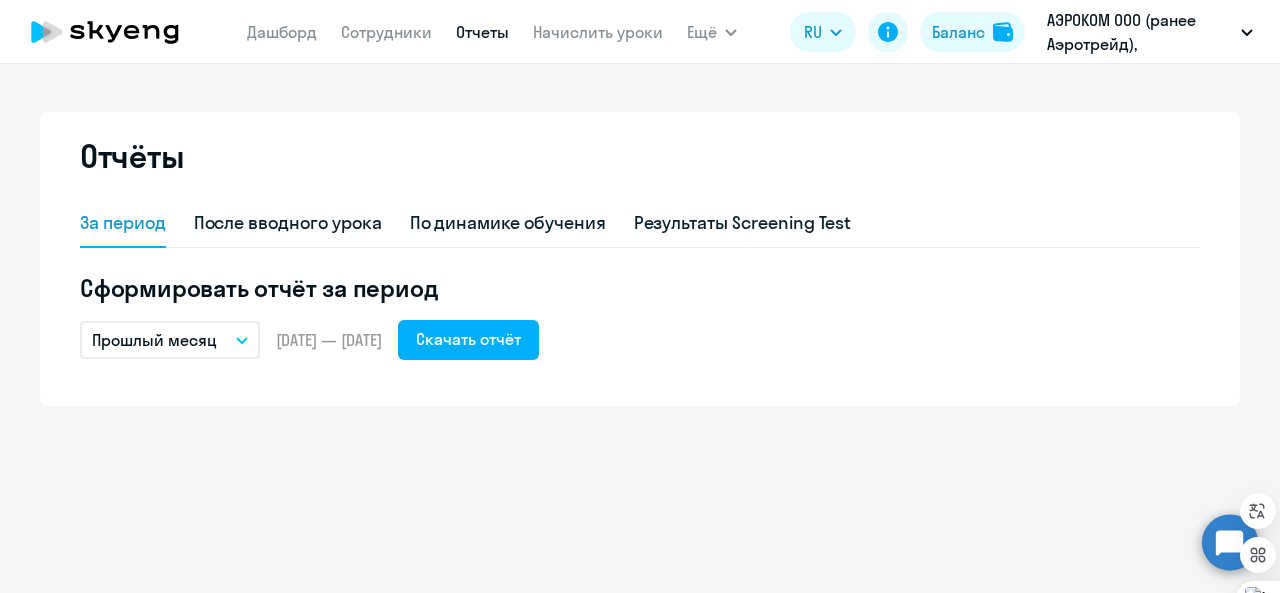 click on "Ещё" at bounding box center (702, 32) 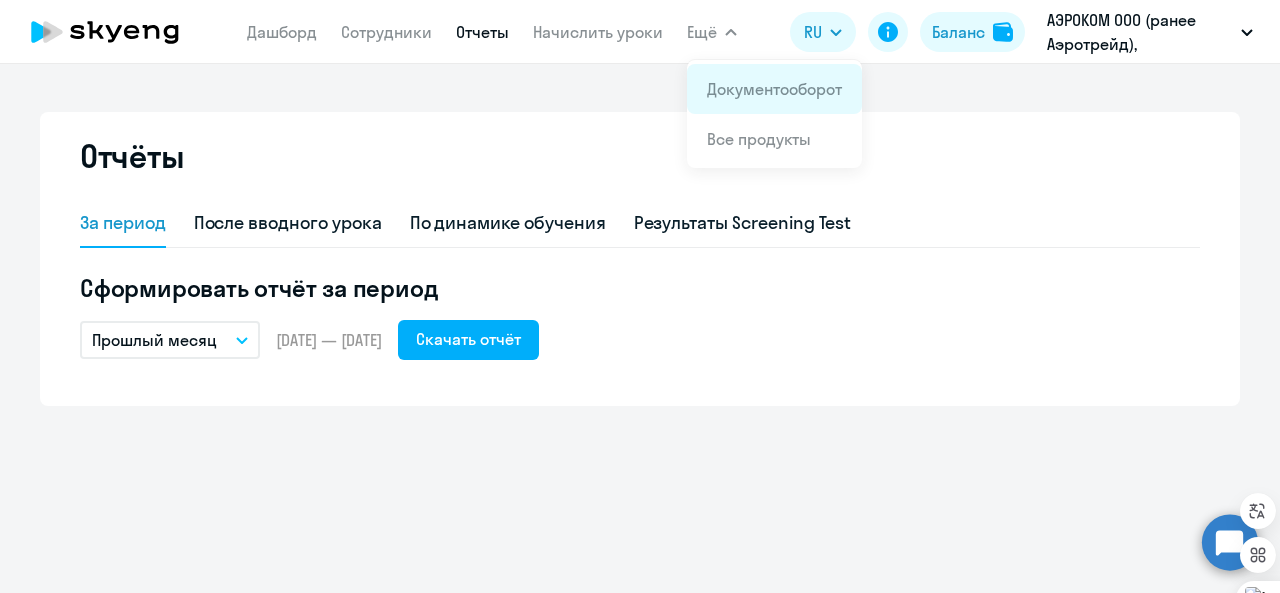 click on "Документооборот" at bounding box center (774, 89) 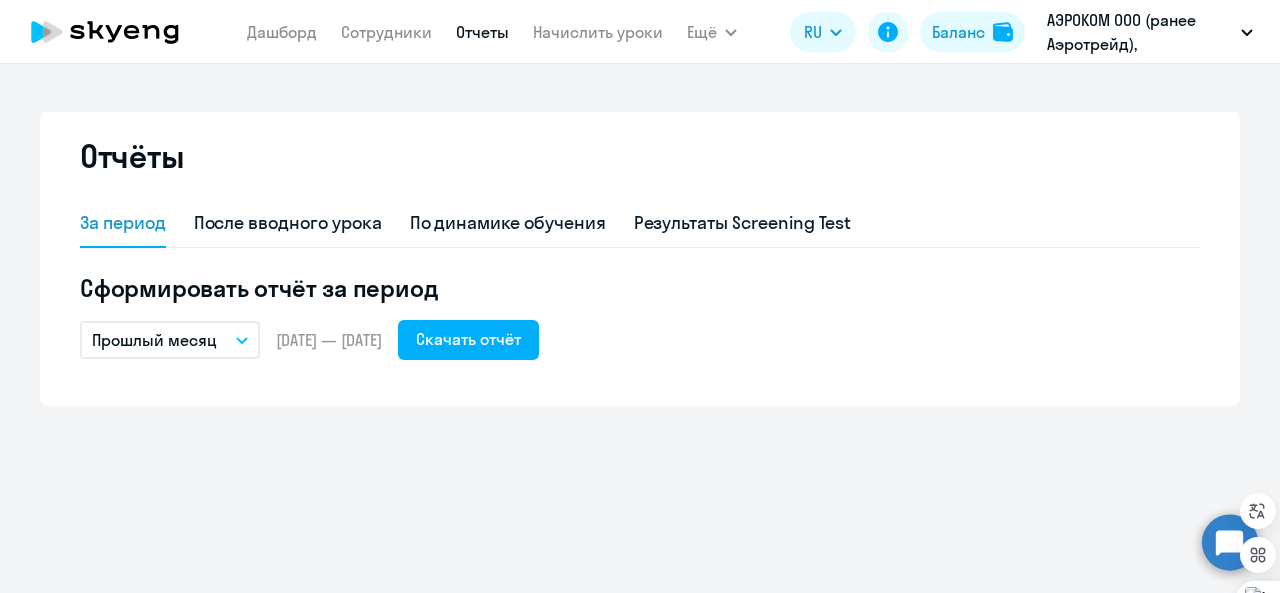 click on "Дашборд
Сотрудники
Отчеты
Начислить уроки" 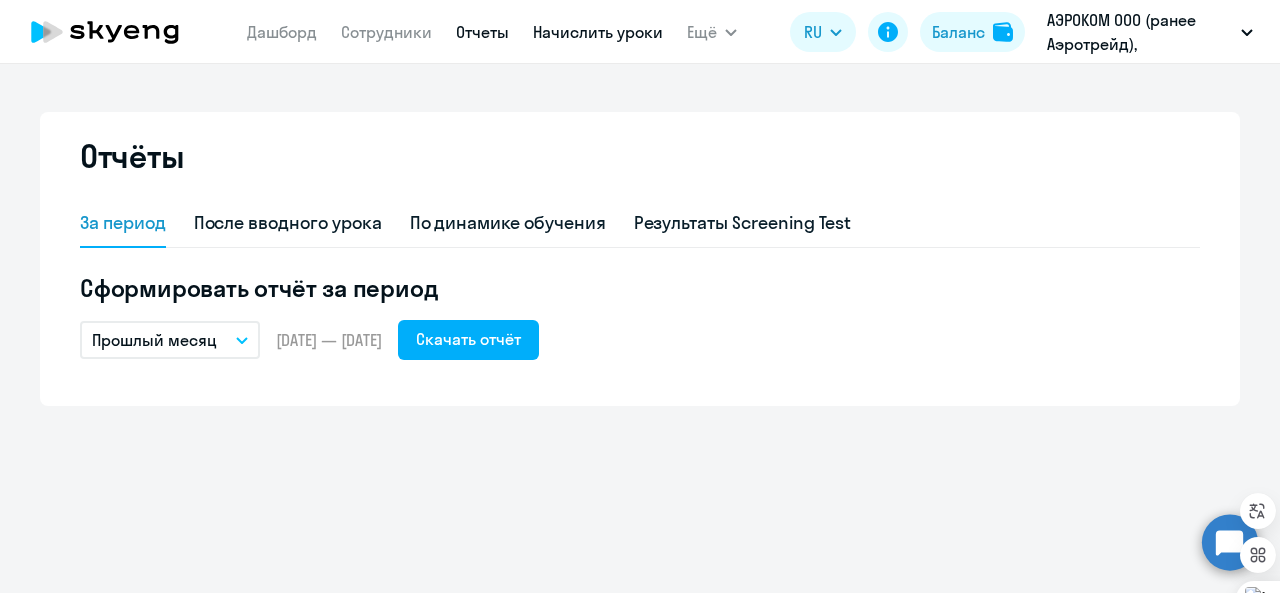 click on "Начислить уроки" at bounding box center (598, 32) 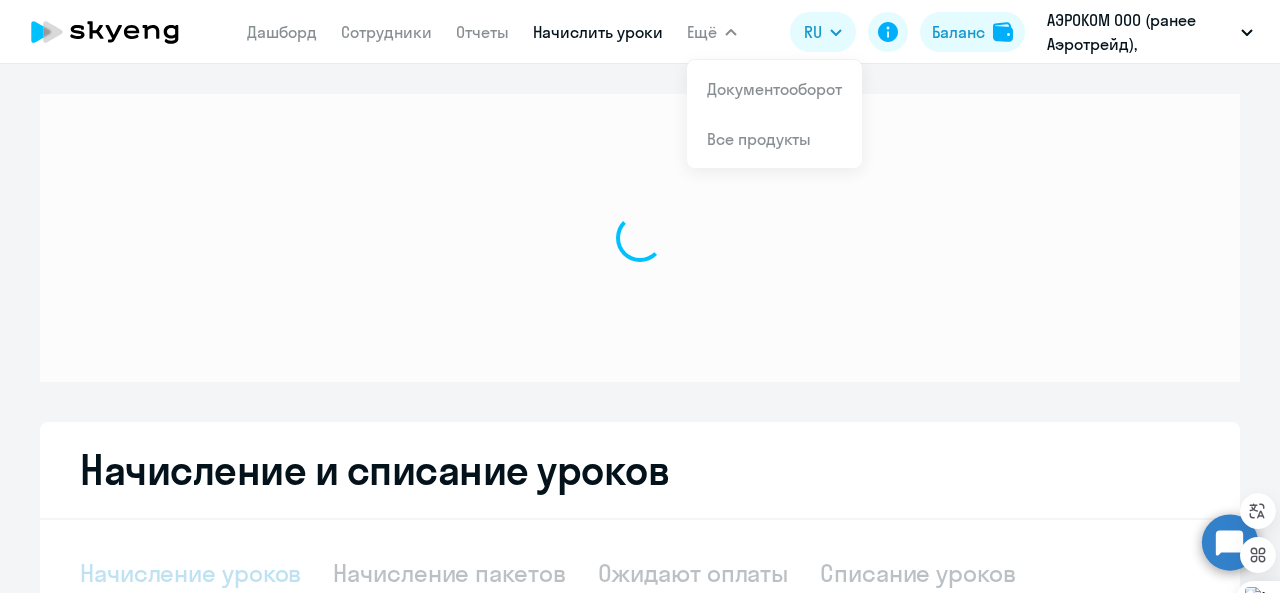 click on "Ещё" at bounding box center (702, 32) 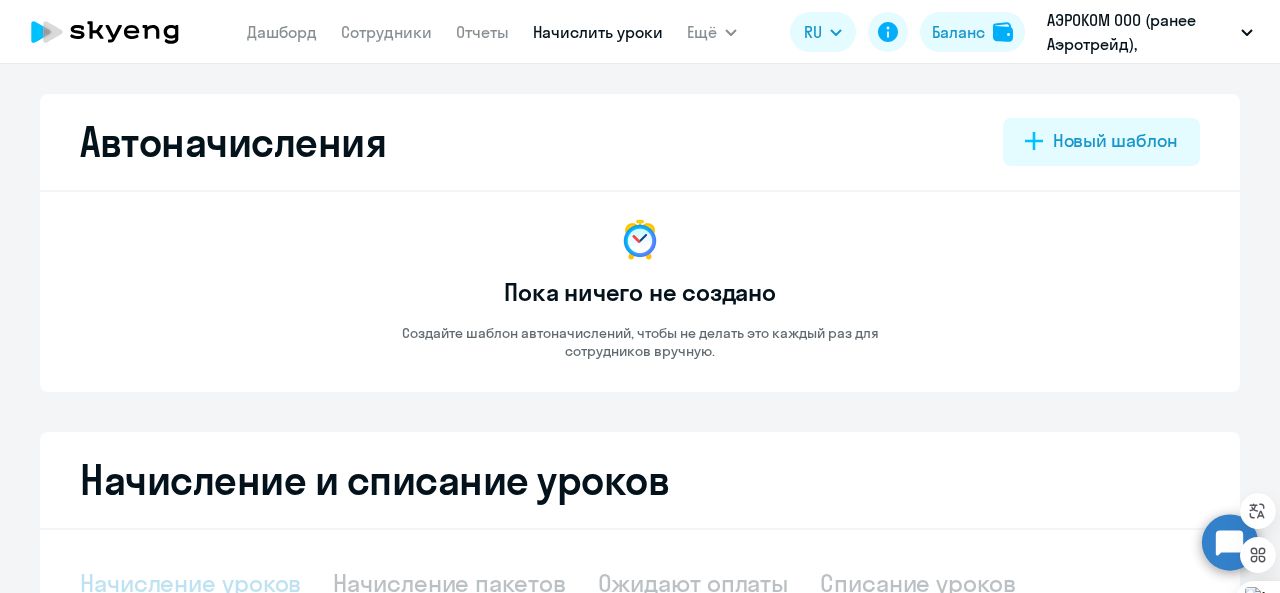 click on "Ещё" at bounding box center (702, 32) 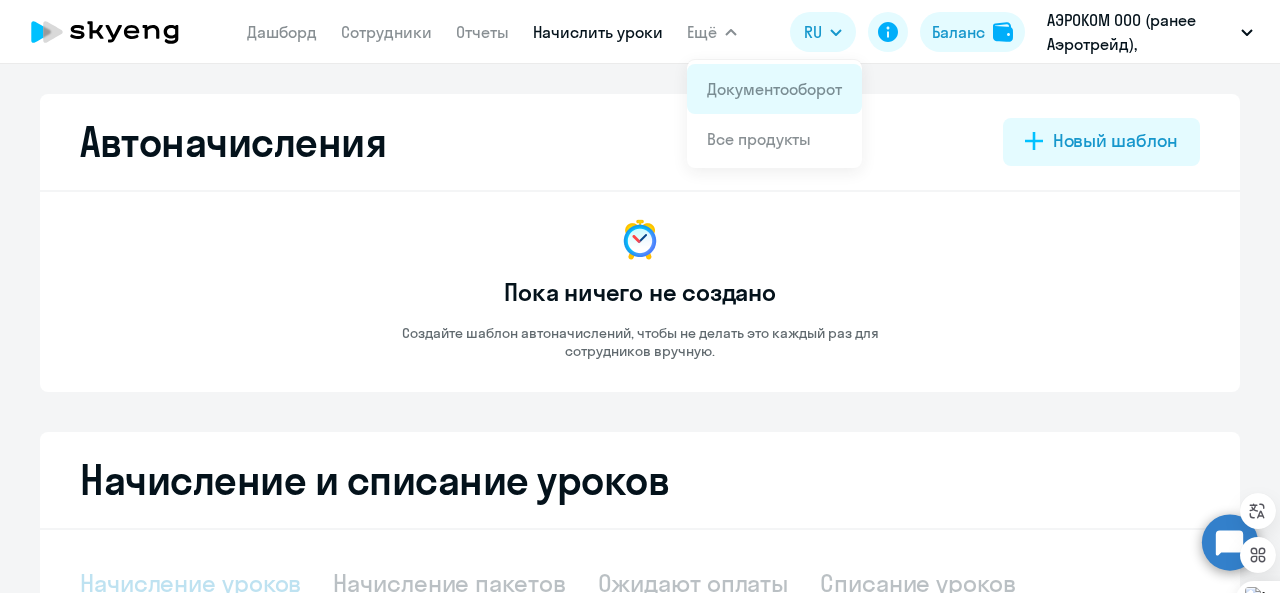 select on "10" 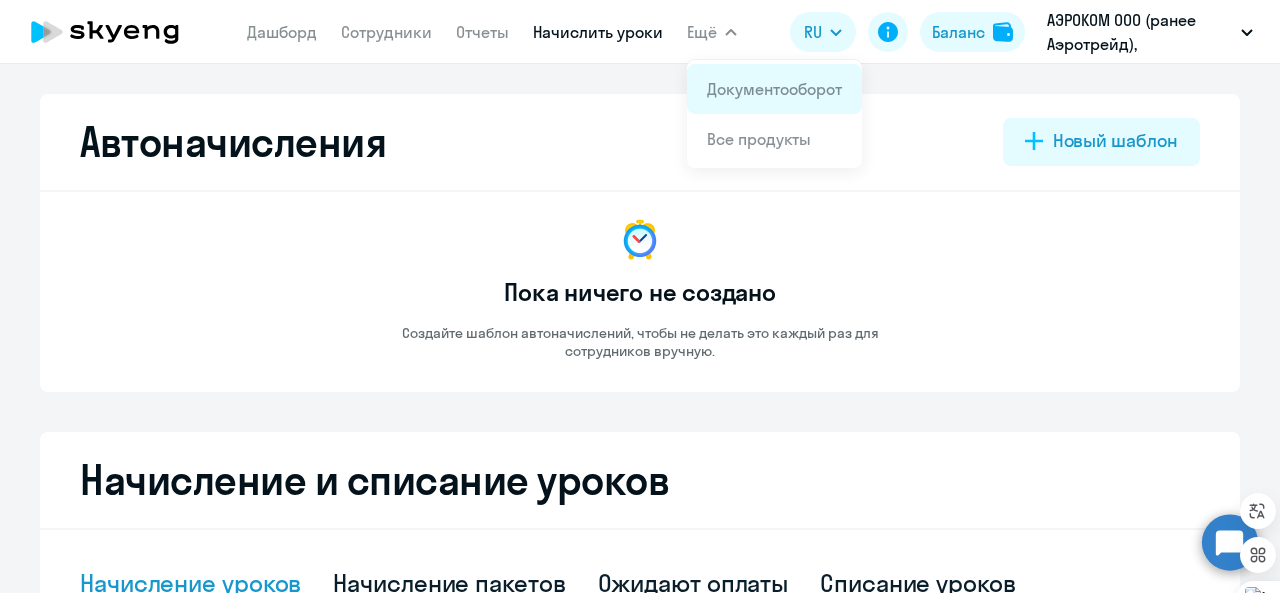 click on "Документооборот" at bounding box center (774, 89) 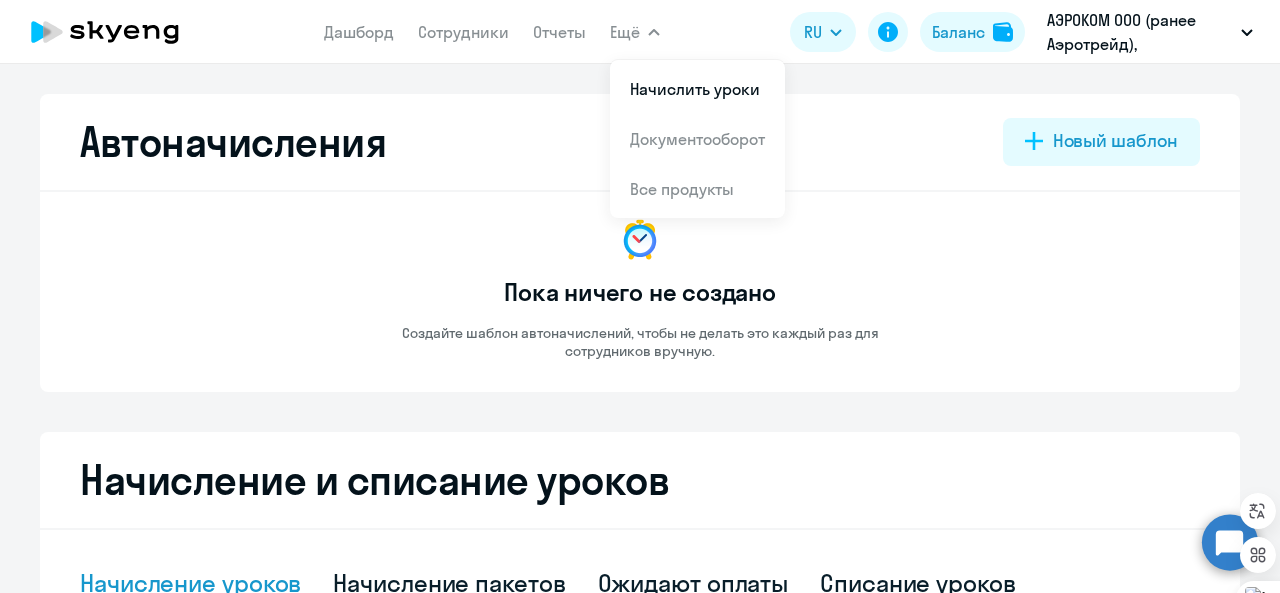 select on "10" 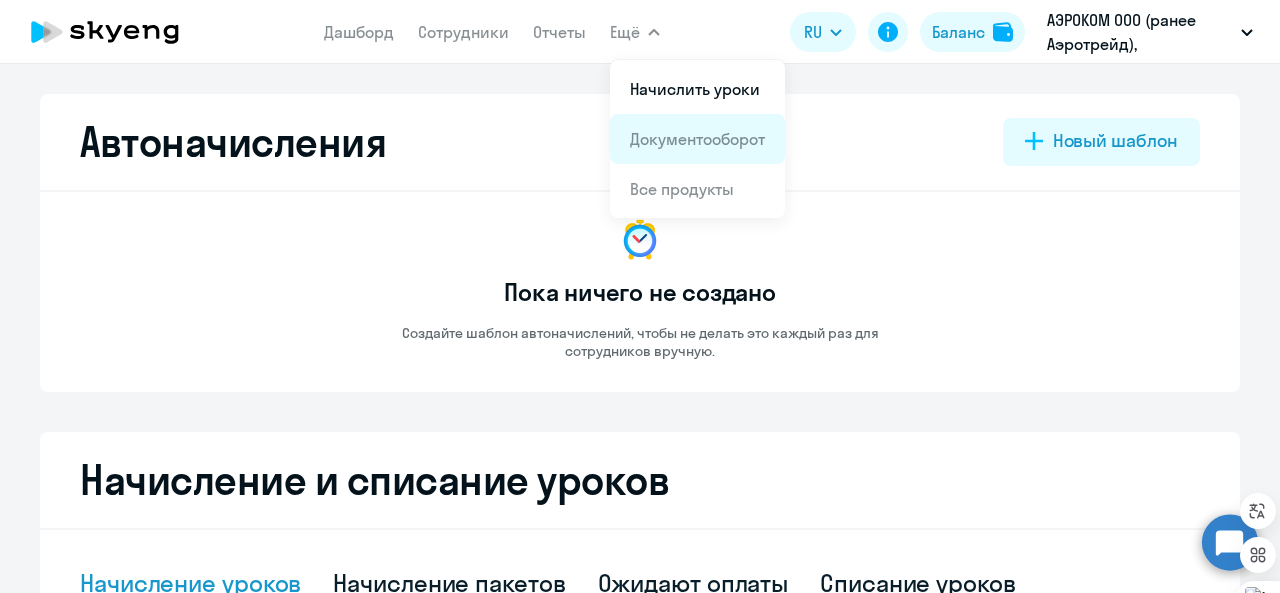 scroll, scrollTop: 0, scrollLeft: 0, axis: both 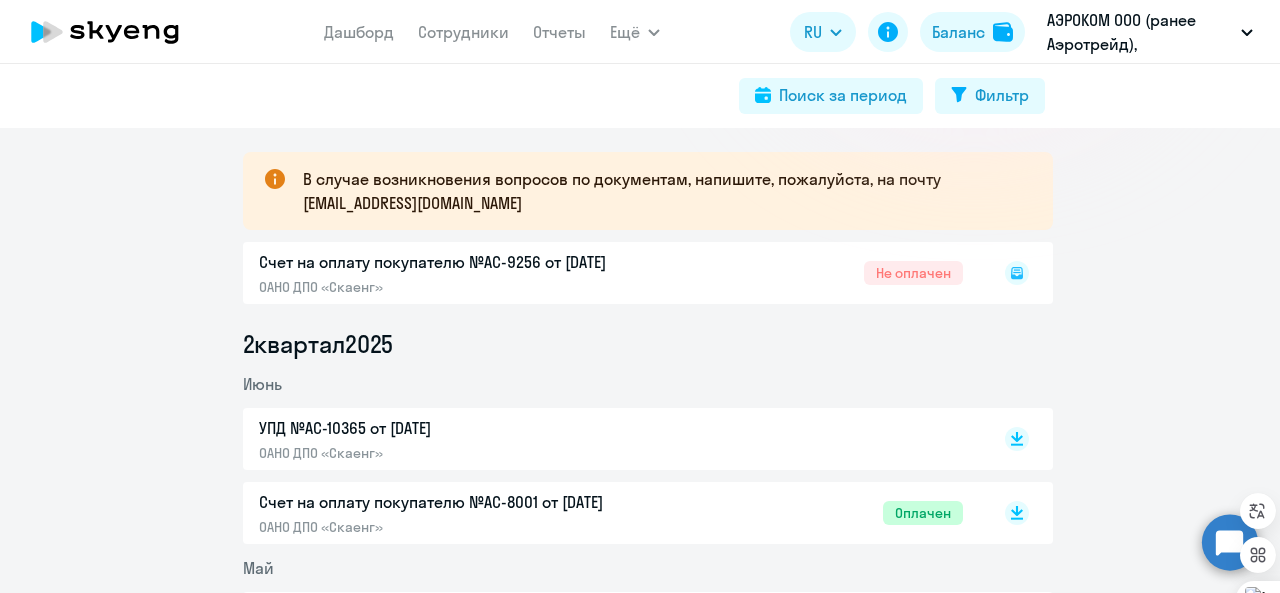 click on "Счет на оплату покупателю №AC-9256 от 25.07.2025  ОАНО ДПО «Скаенг»  Не оплачен" 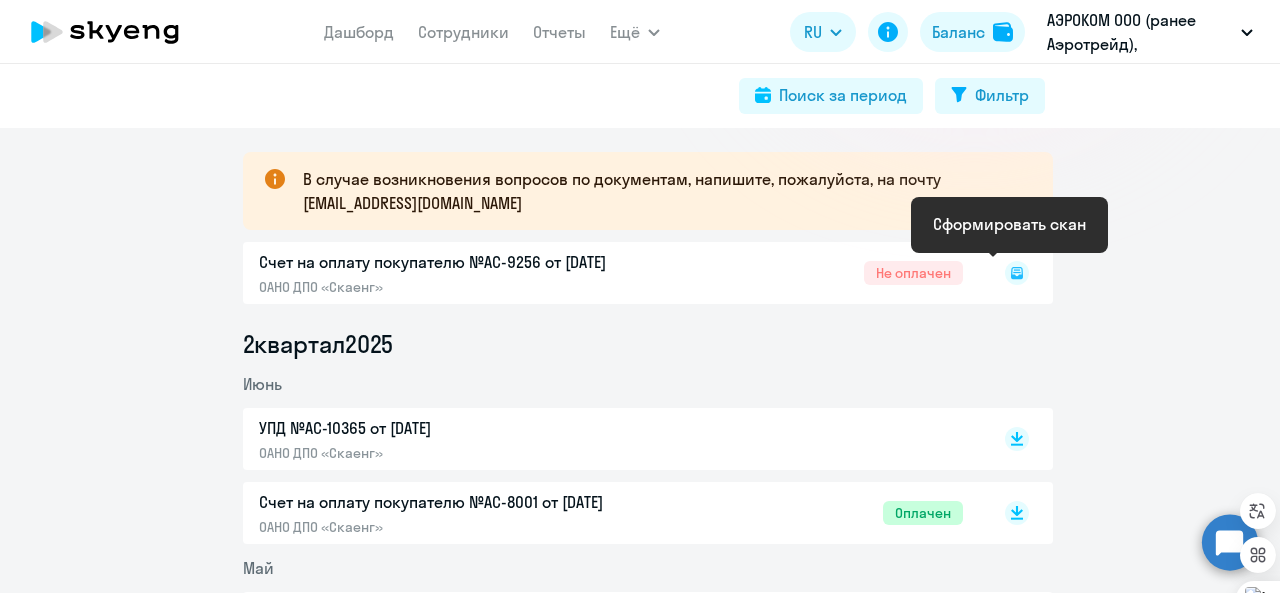 click 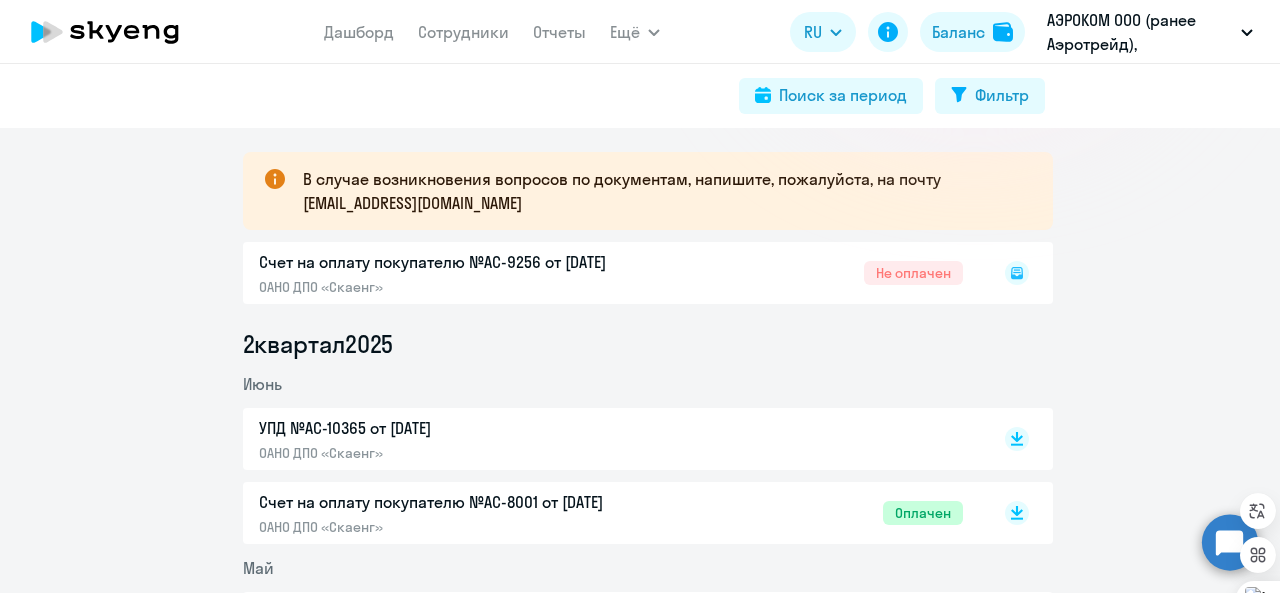 click 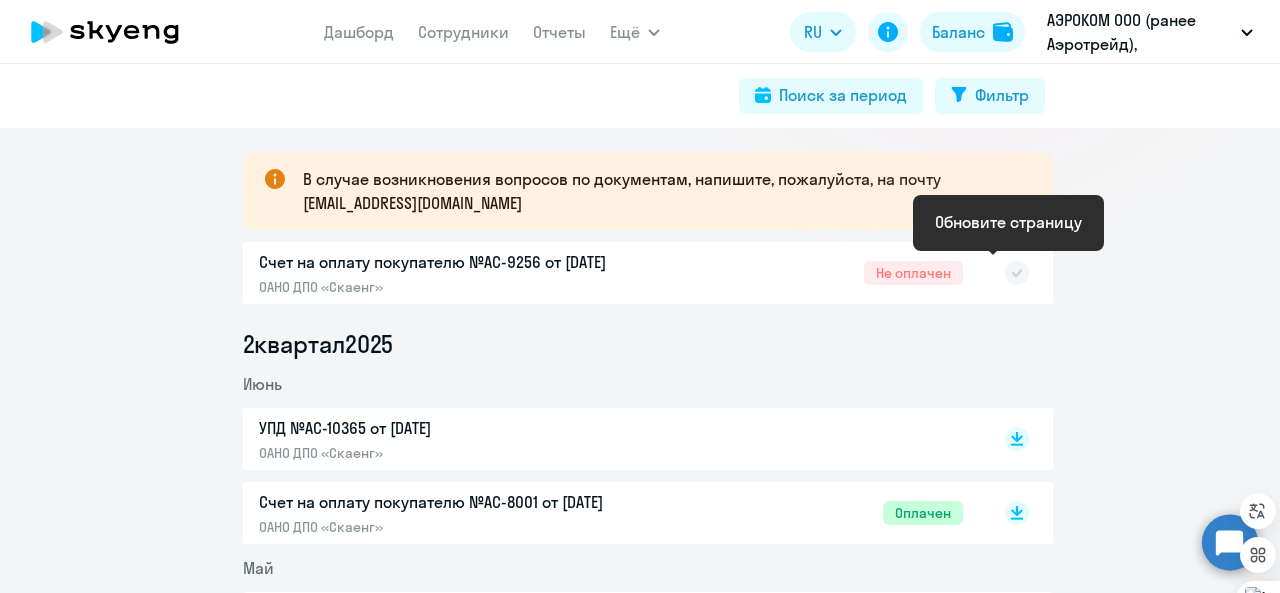 click 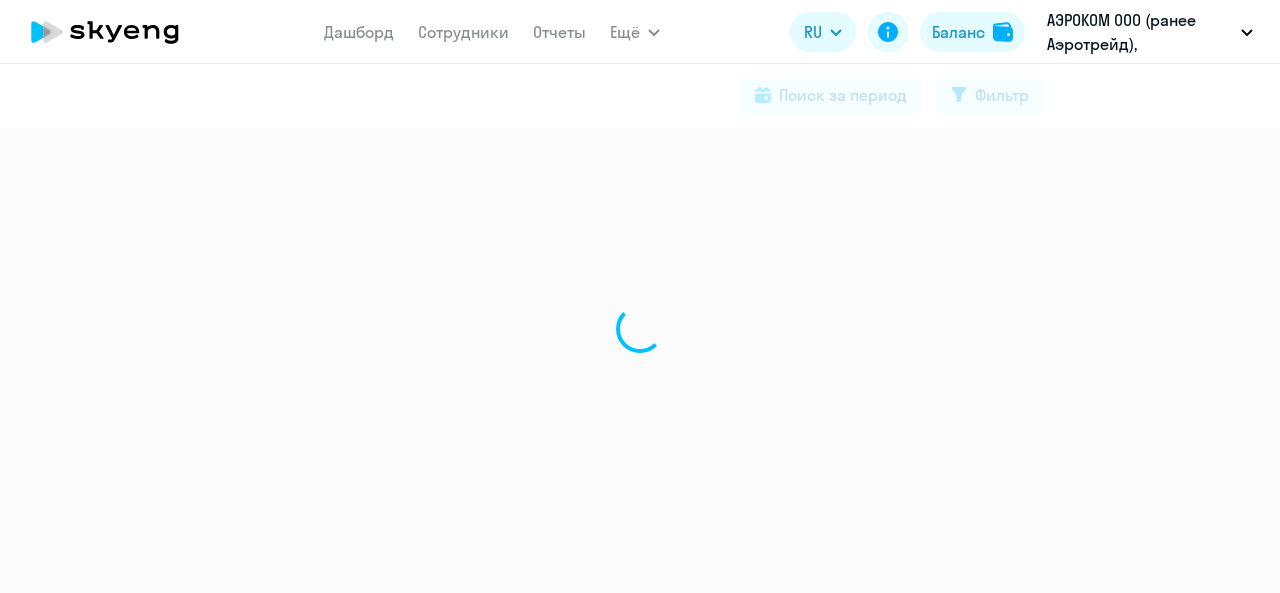 scroll, scrollTop: 0, scrollLeft: 0, axis: both 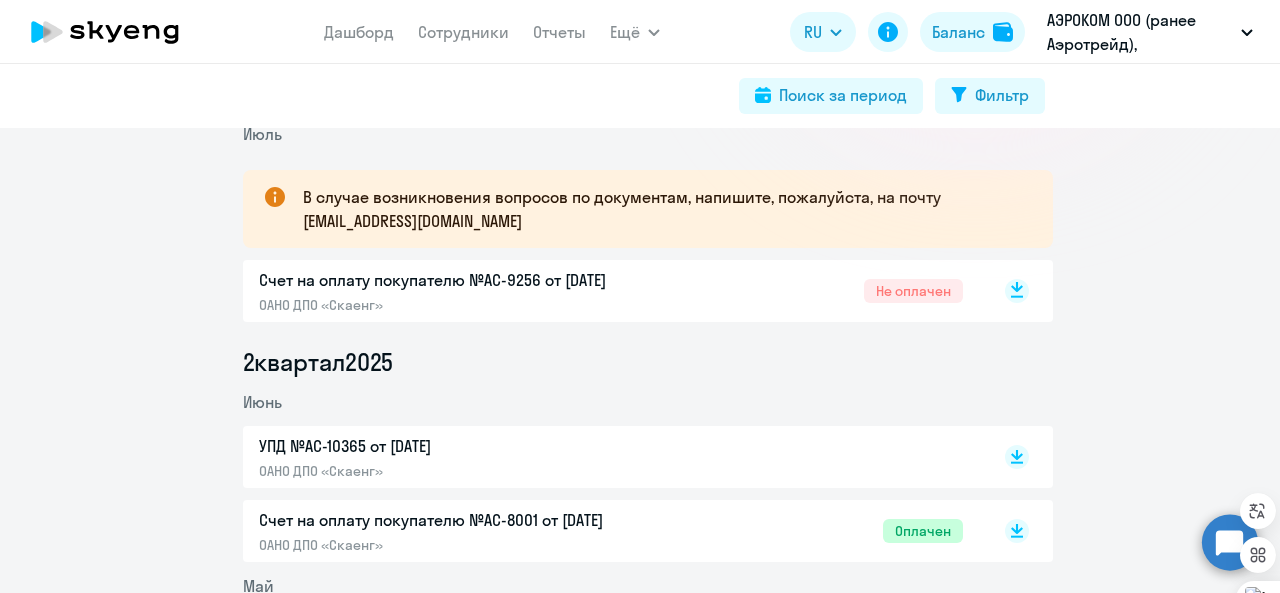 click 